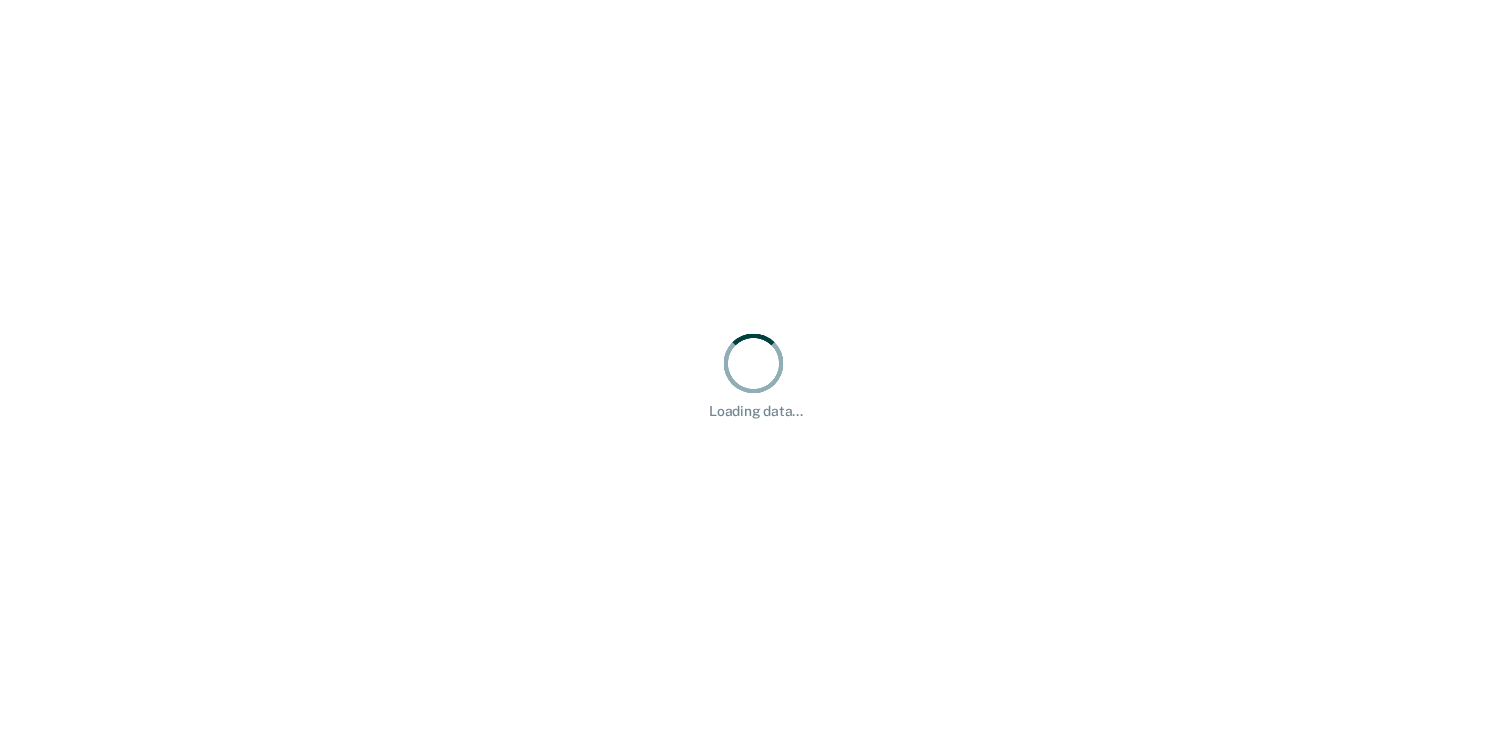scroll, scrollTop: 0, scrollLeft: 0, axis: both 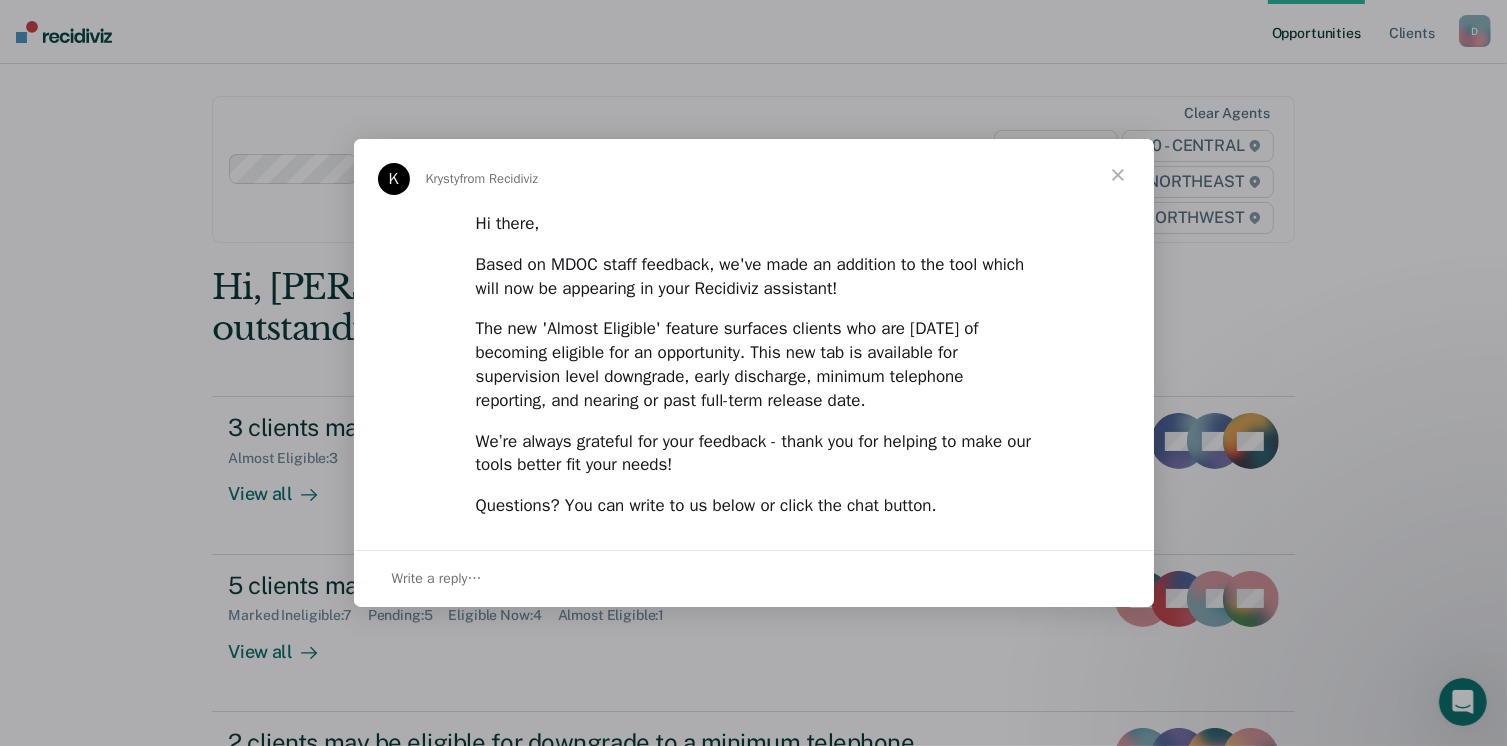 click at bounding box center [1118, 175] 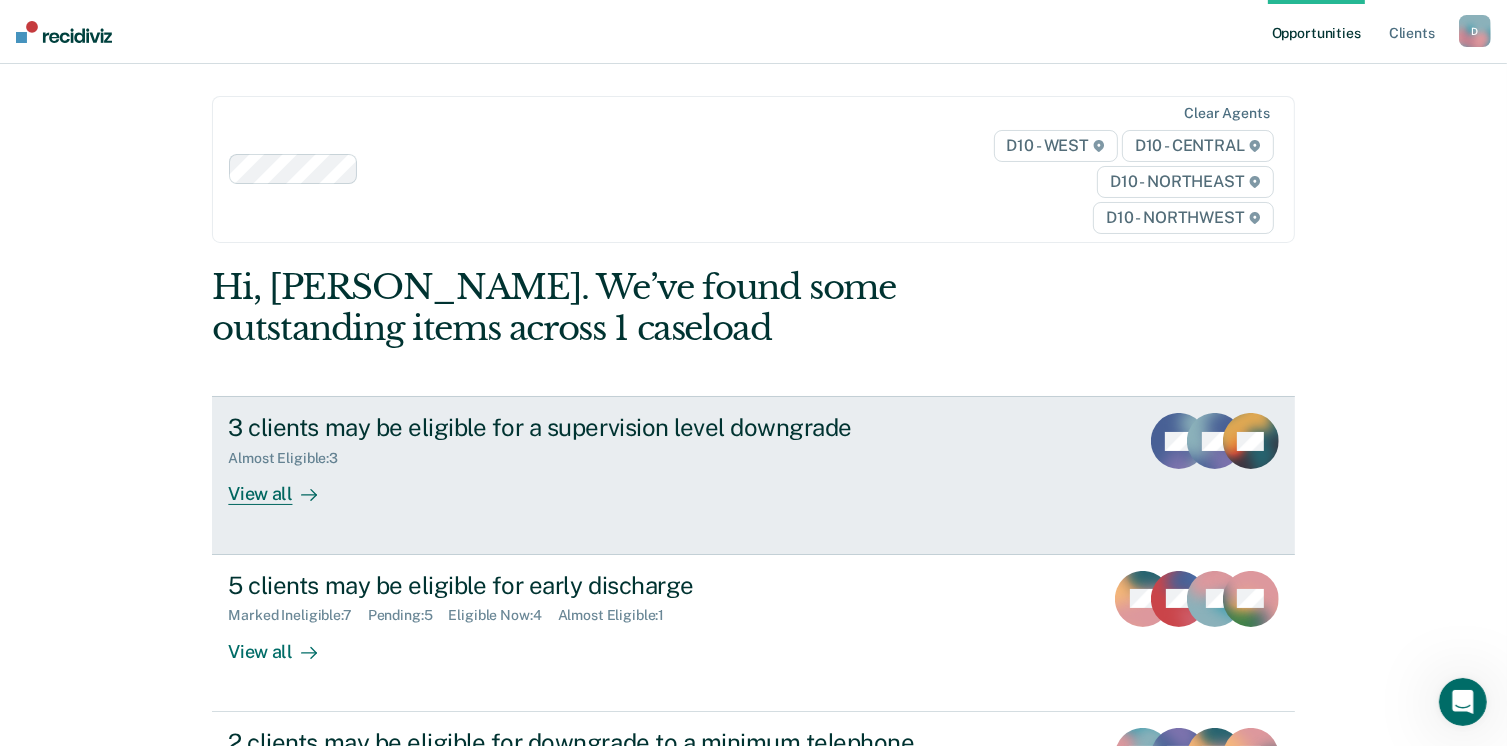 click on "View all" at bounding box center (284, 486) 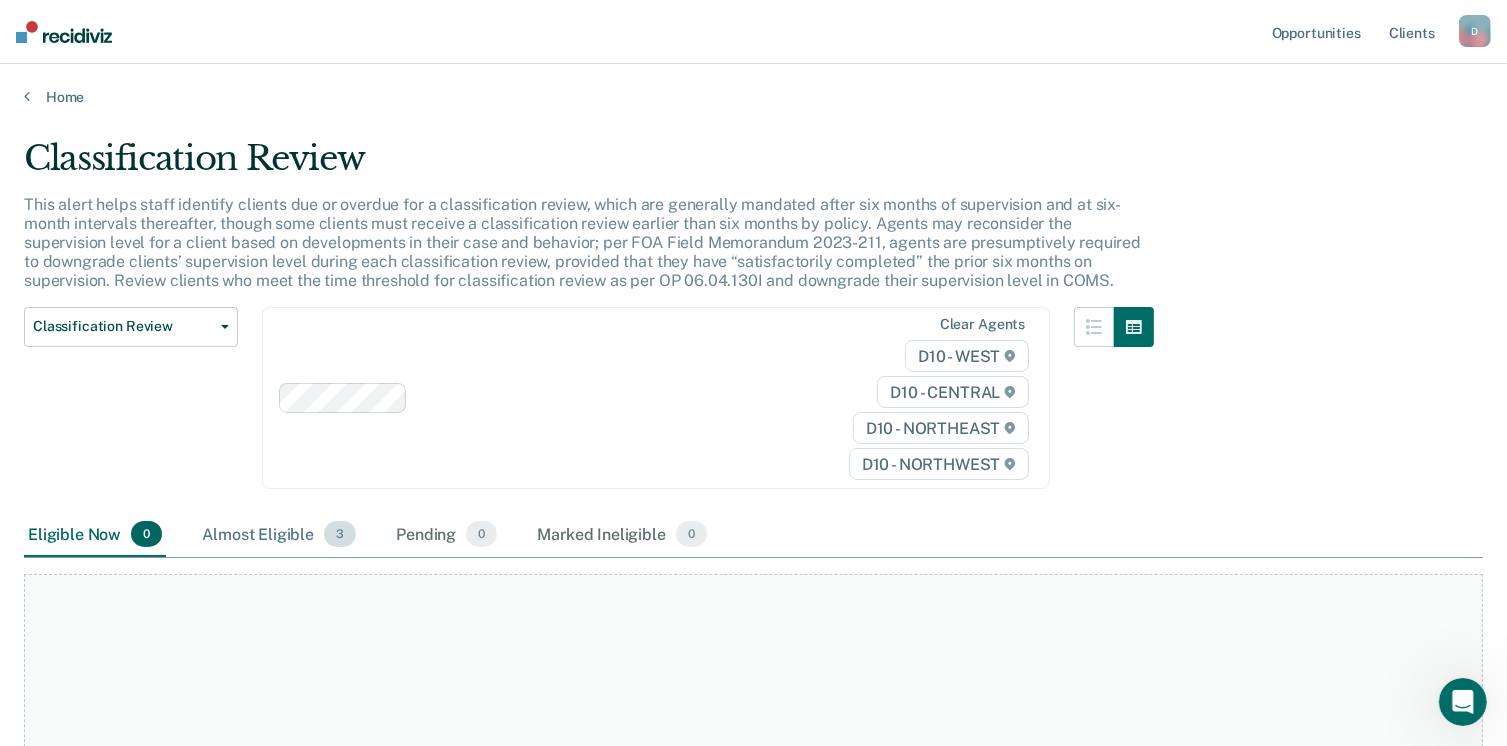 click on "Almost Eligible 3" at bounding box center (279, 535) 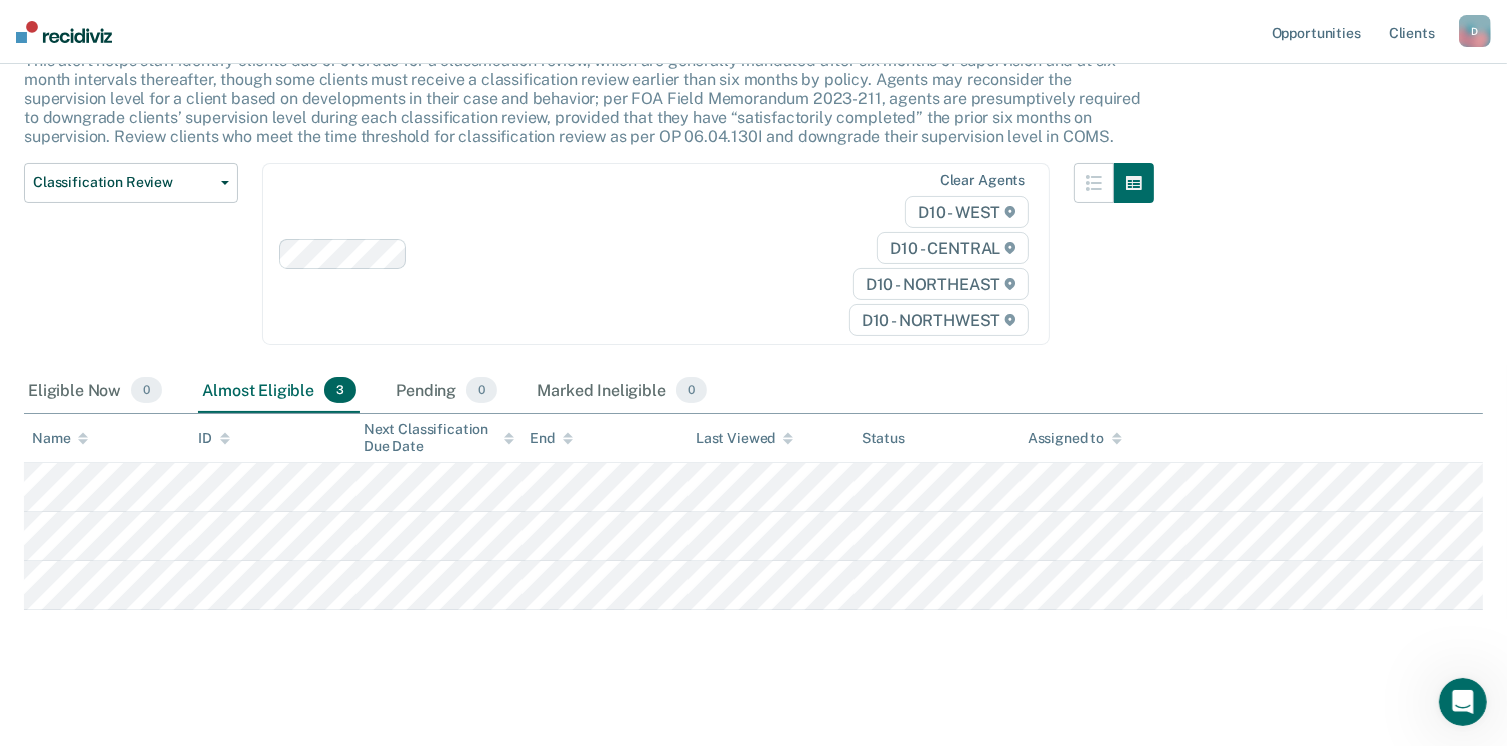 scroll, scrollTop: 149, scrollLeft: 0, axis: vertical 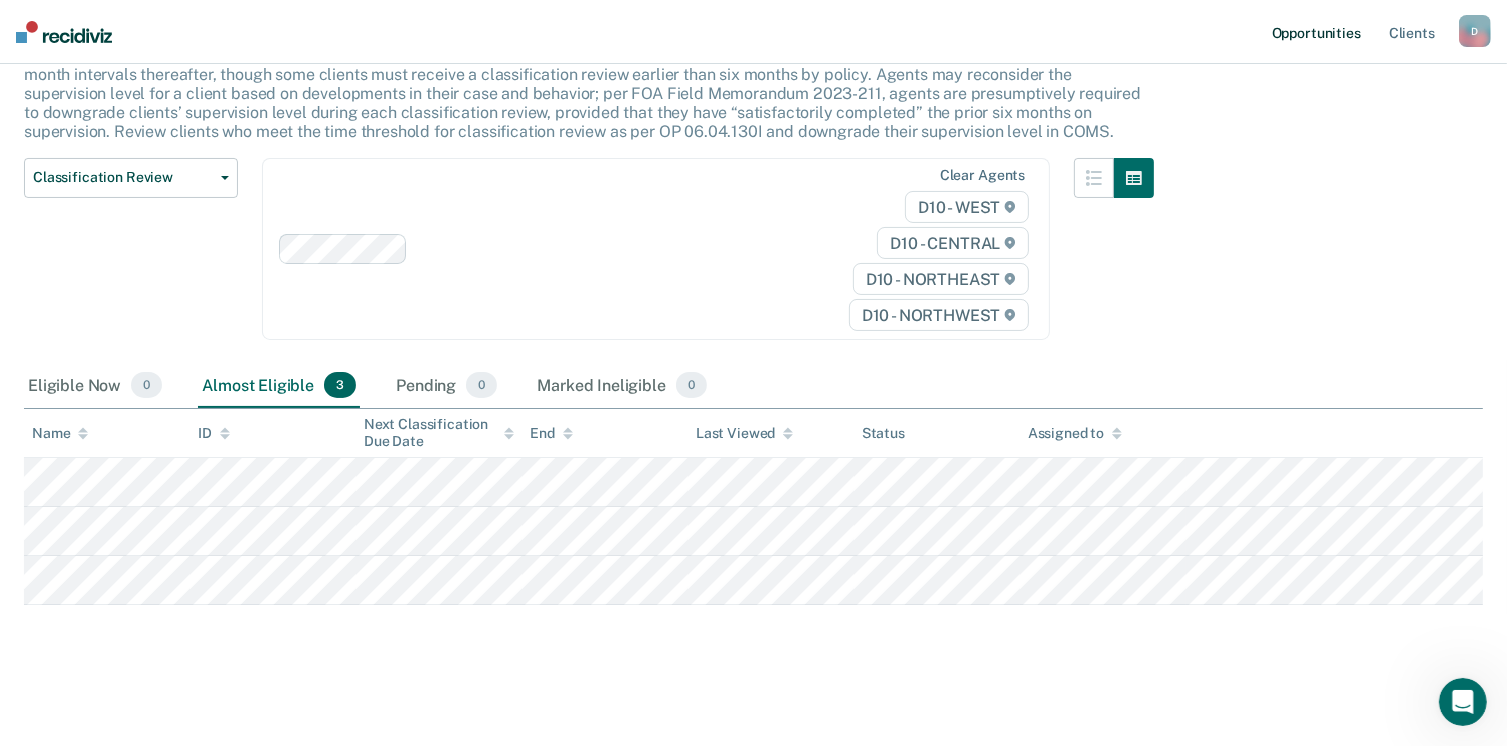 click on "Opportunities" at bounding box center [1316, 32] 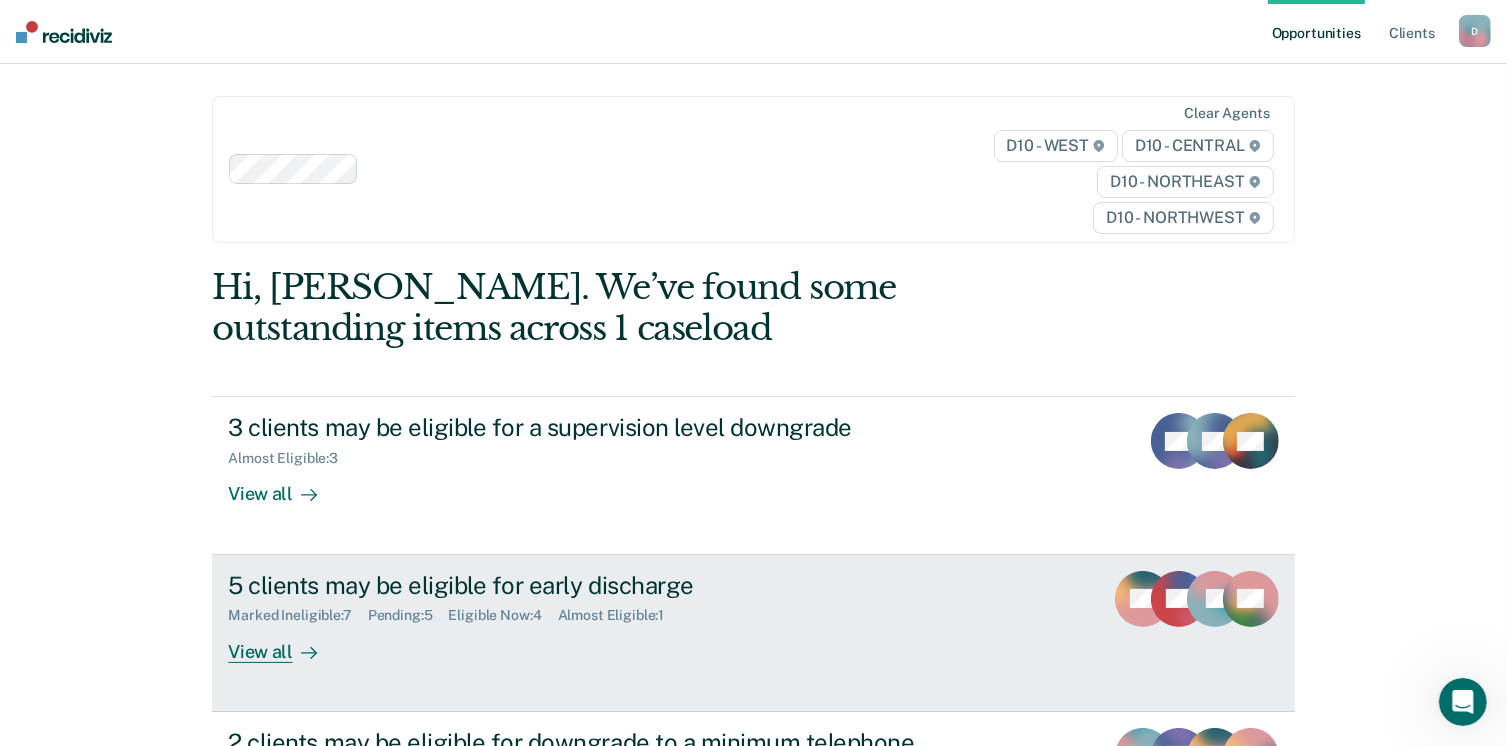click on "5 clients may be eligible for early discharge" at bounding box center [579, 585] 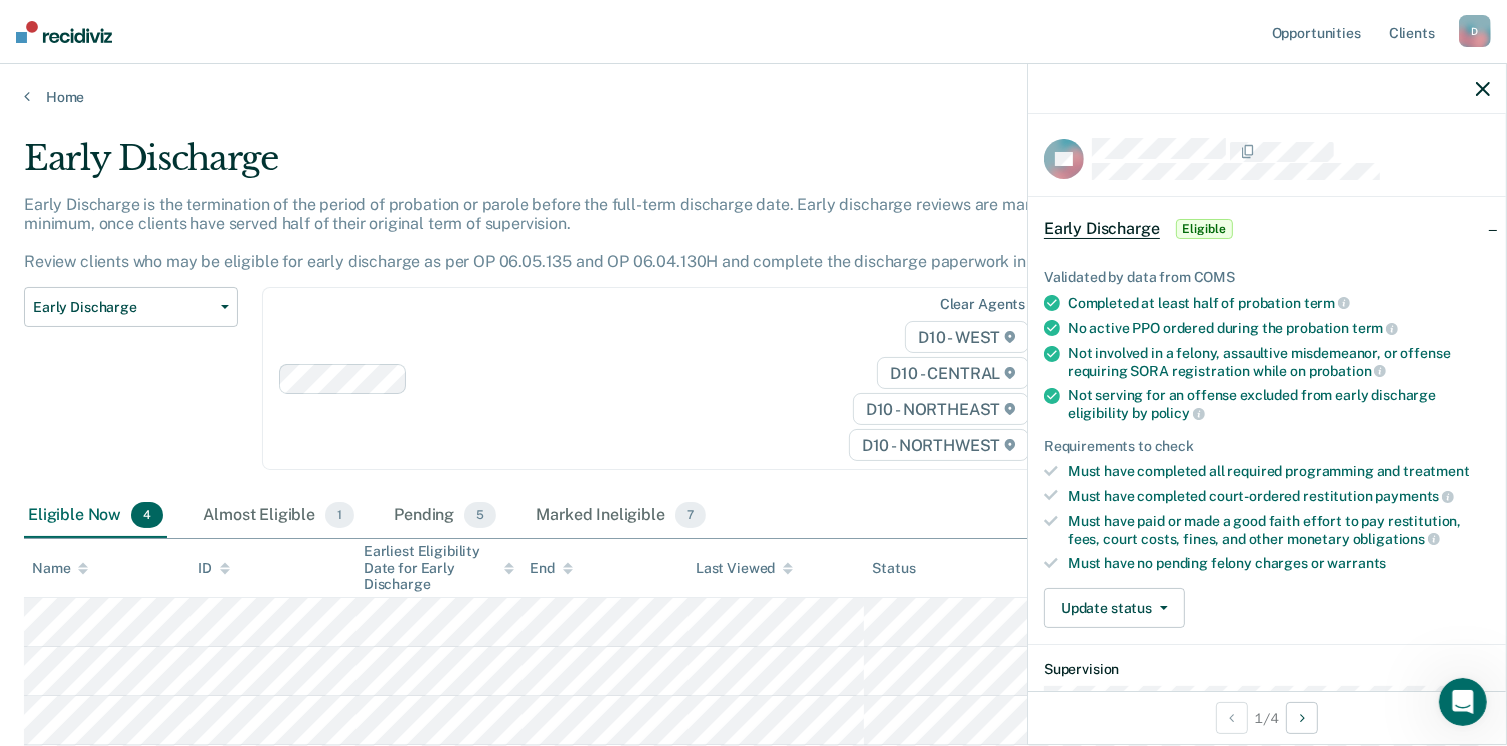 click at bounding box center [1267, 89] 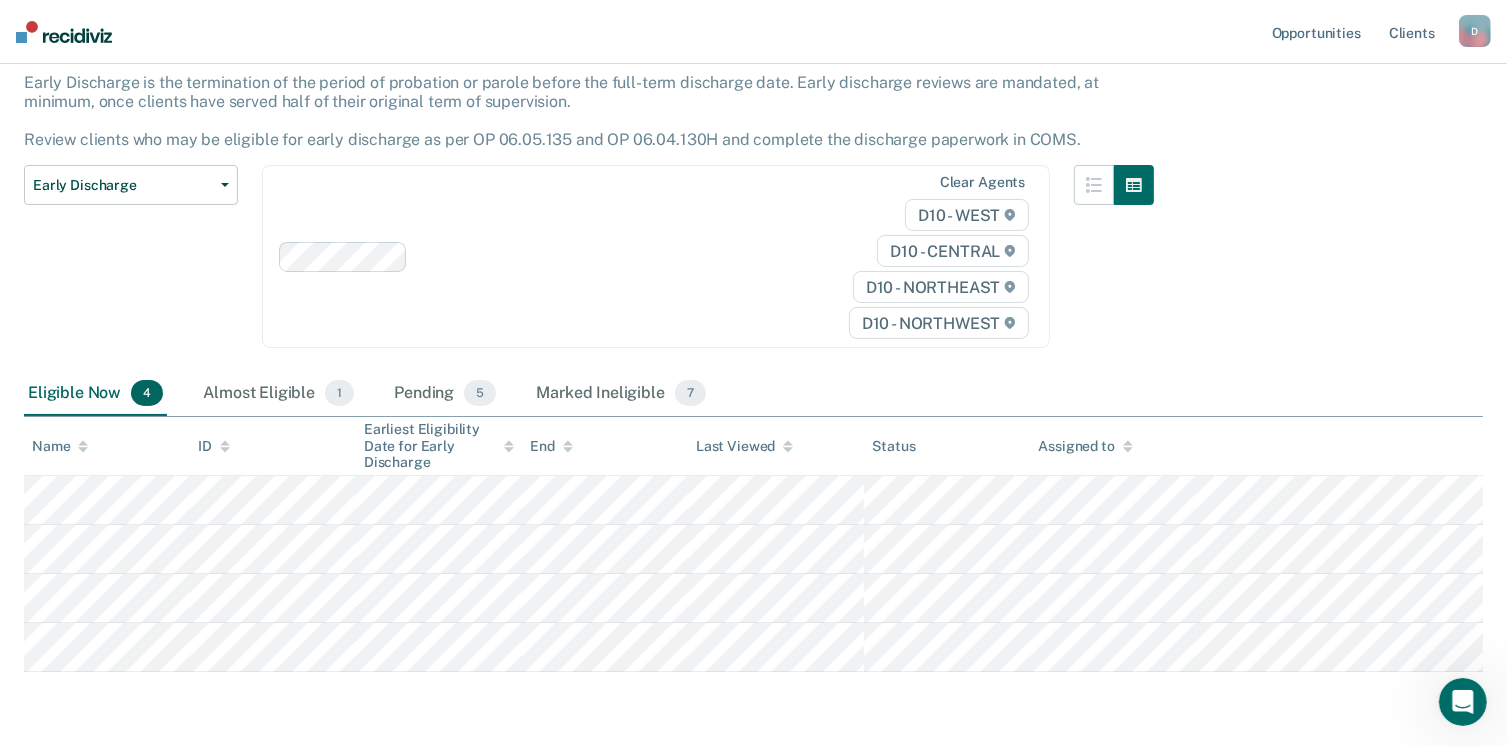 scroll, scrollTop: 160, scrollLeft: 0, axis: vertical 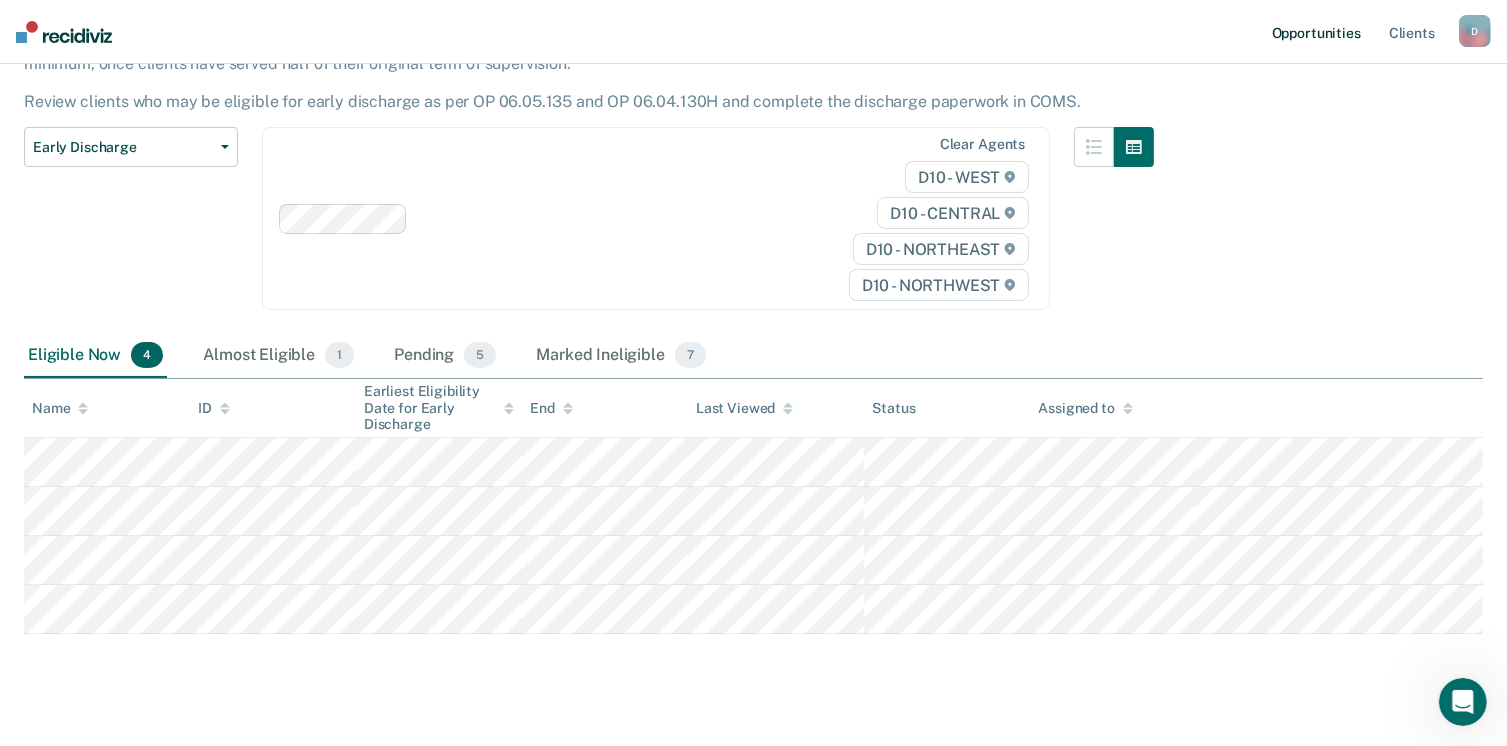 click on "Opportunities" at bounding box center (1316, 32) 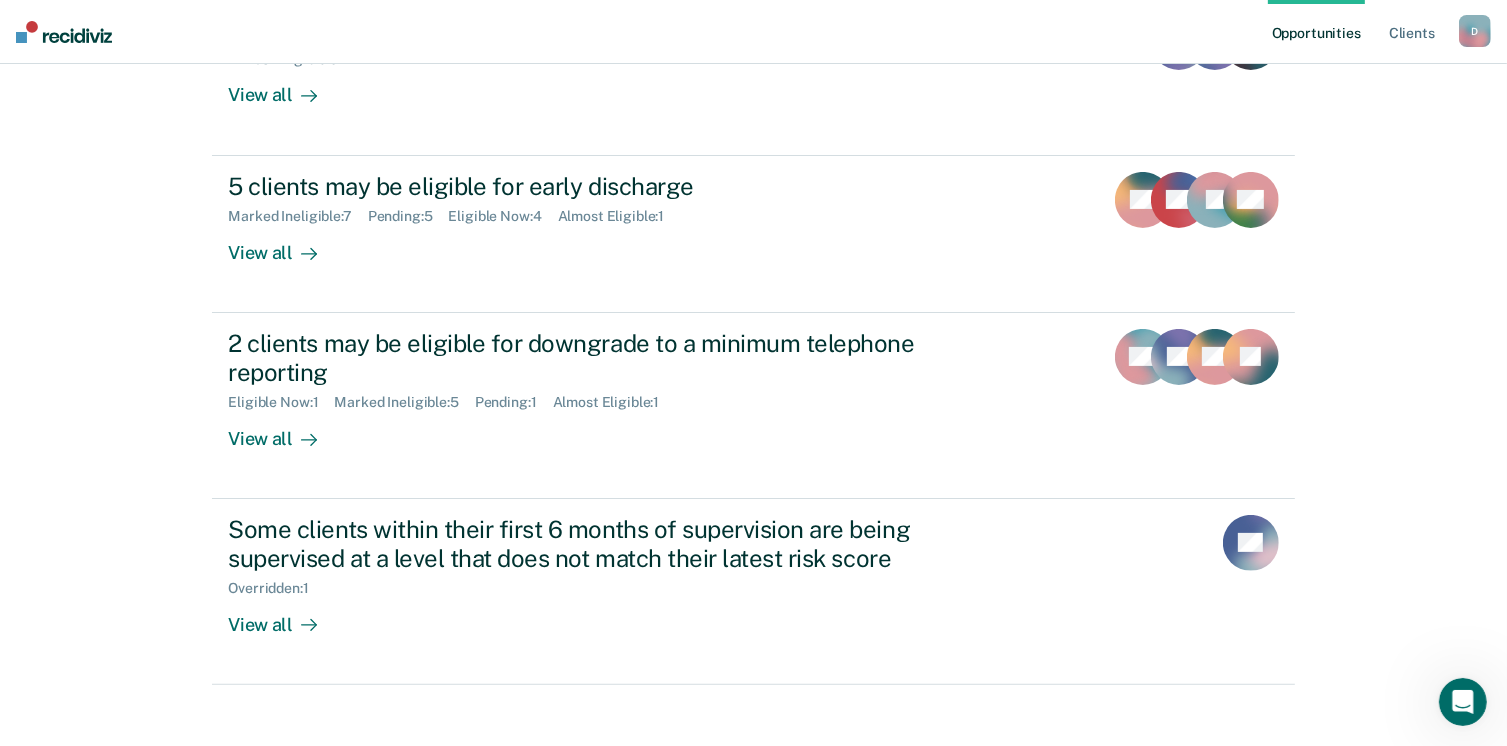 scroll, scrollTop: 400, scrollLeft: 0, axis: vertical 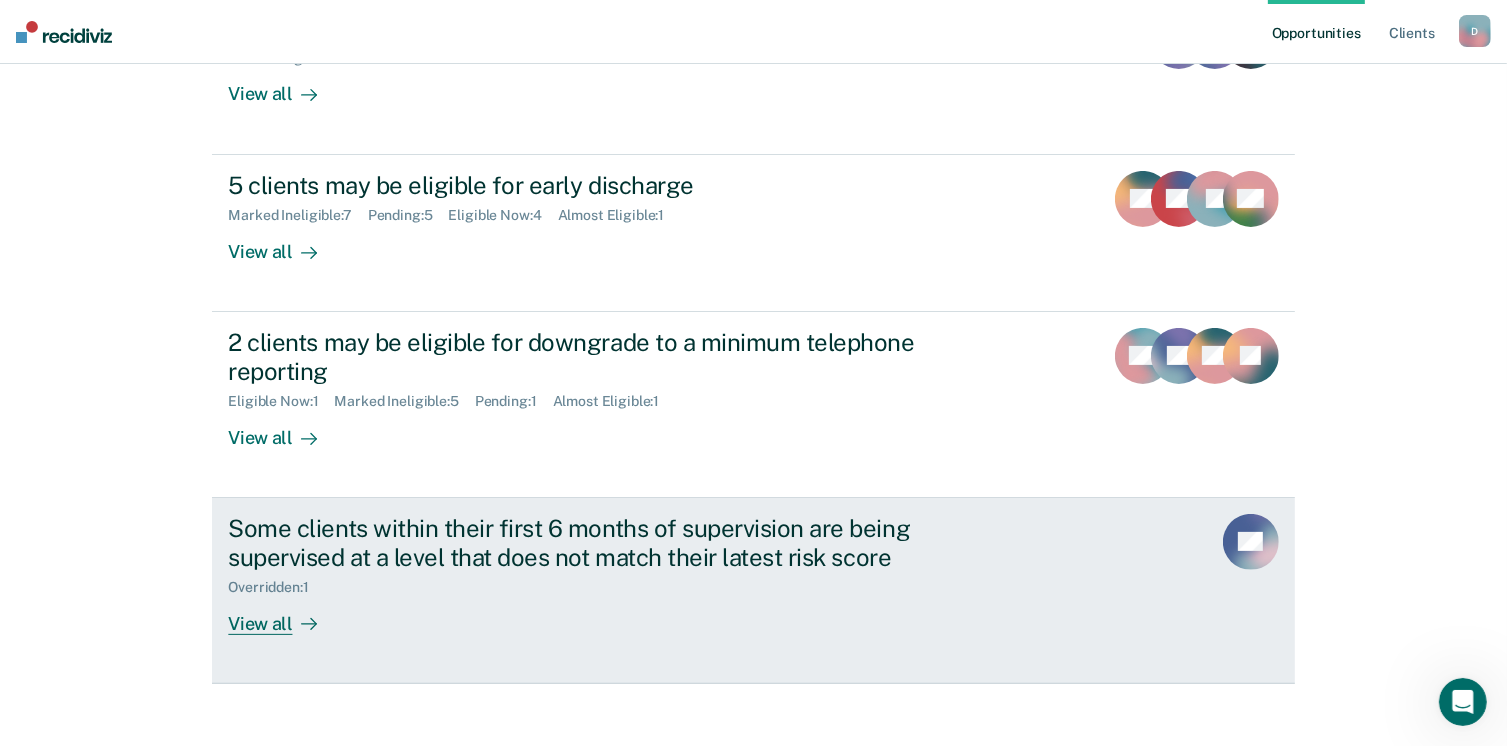 click on "View all" at bounding box center [284, 615] 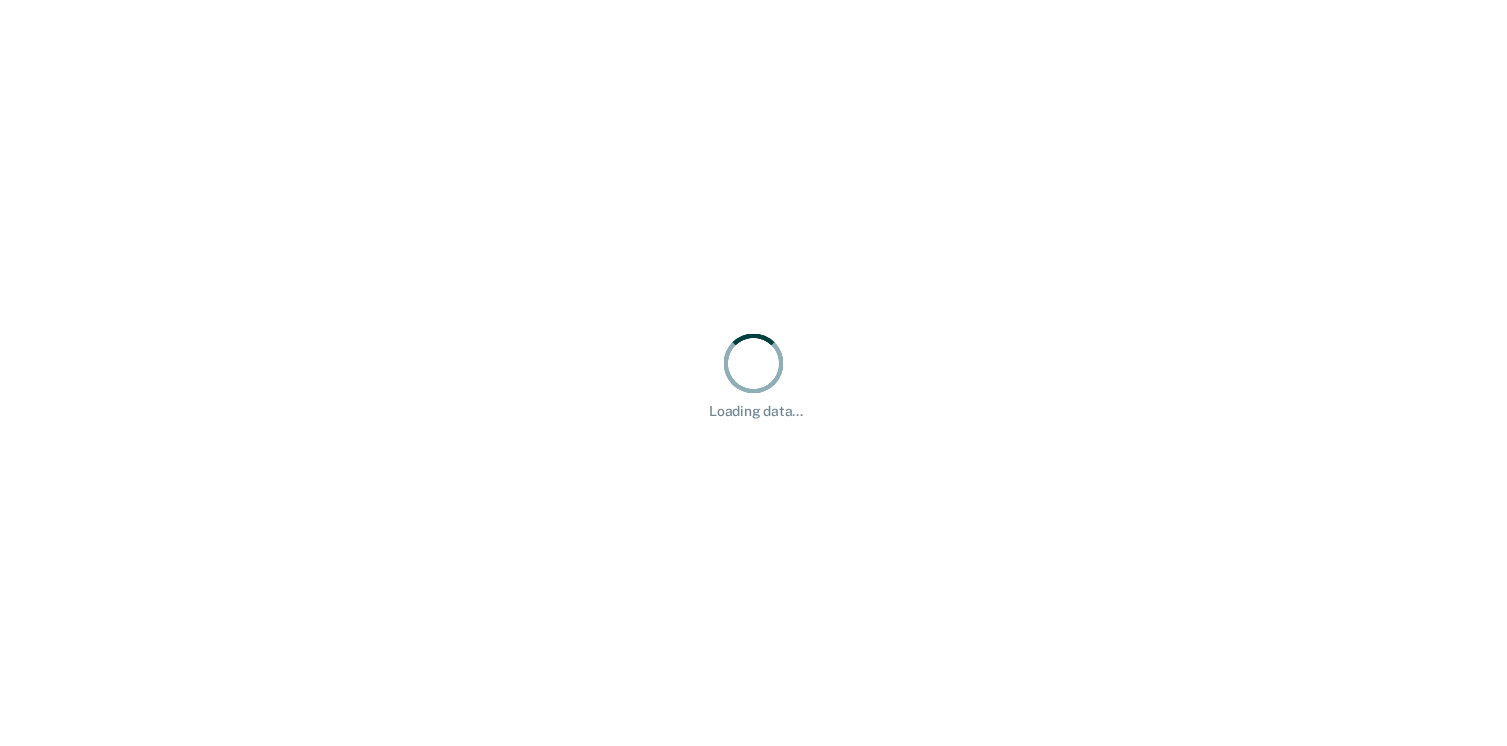 scroll, scrollTop: 0, scrollLeft: 0, axis: both 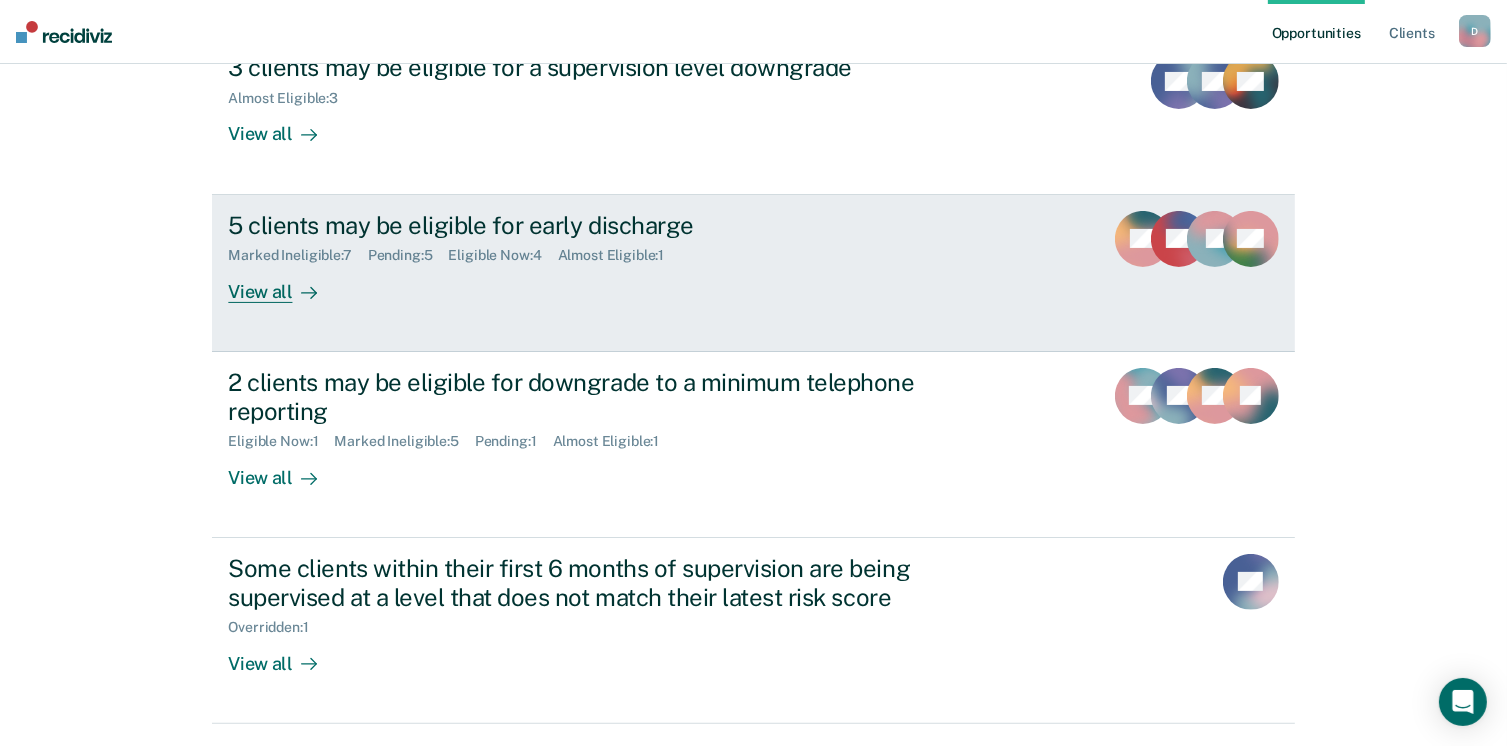 click at bounding box center (305, 291) 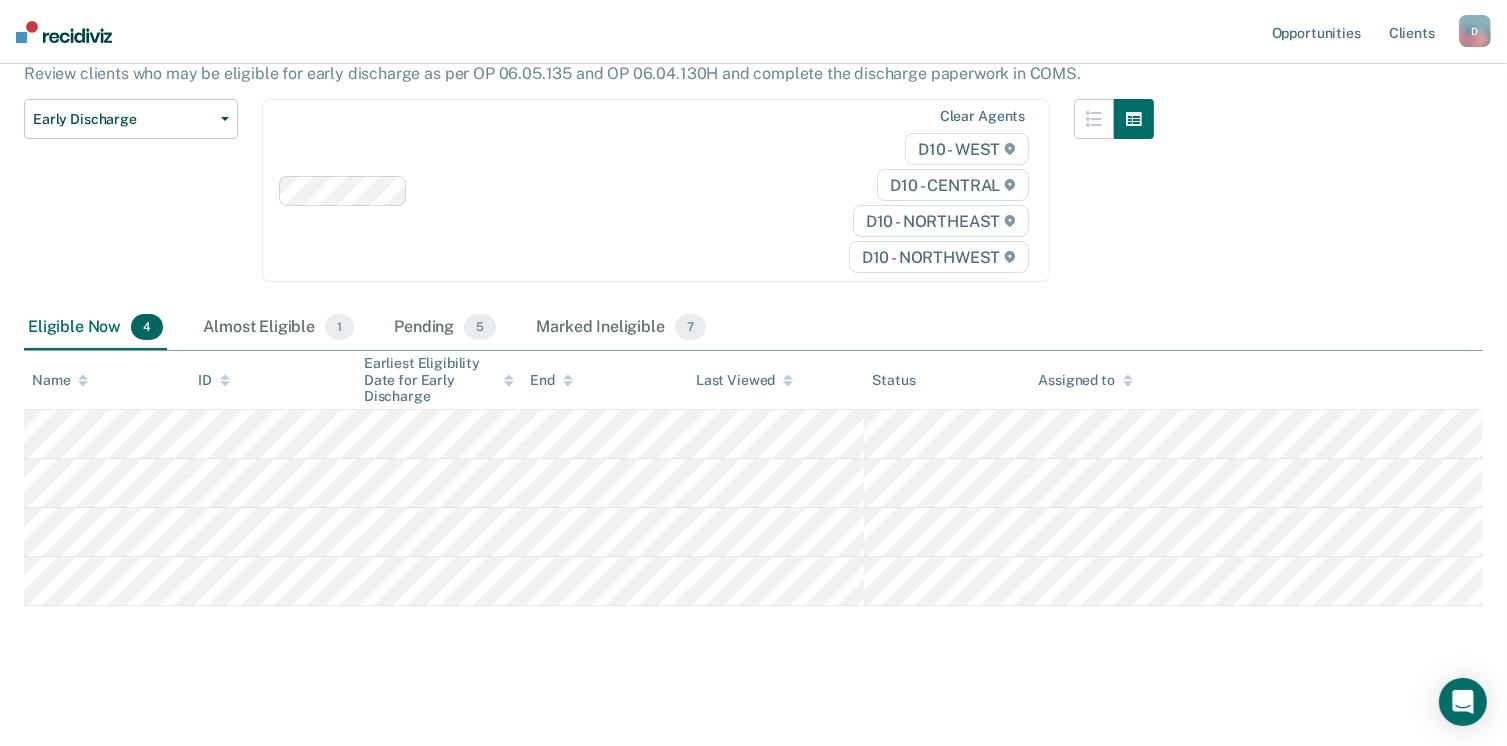 scroll, scrollTop: 189, scrollLeft: 0, axis: vertical 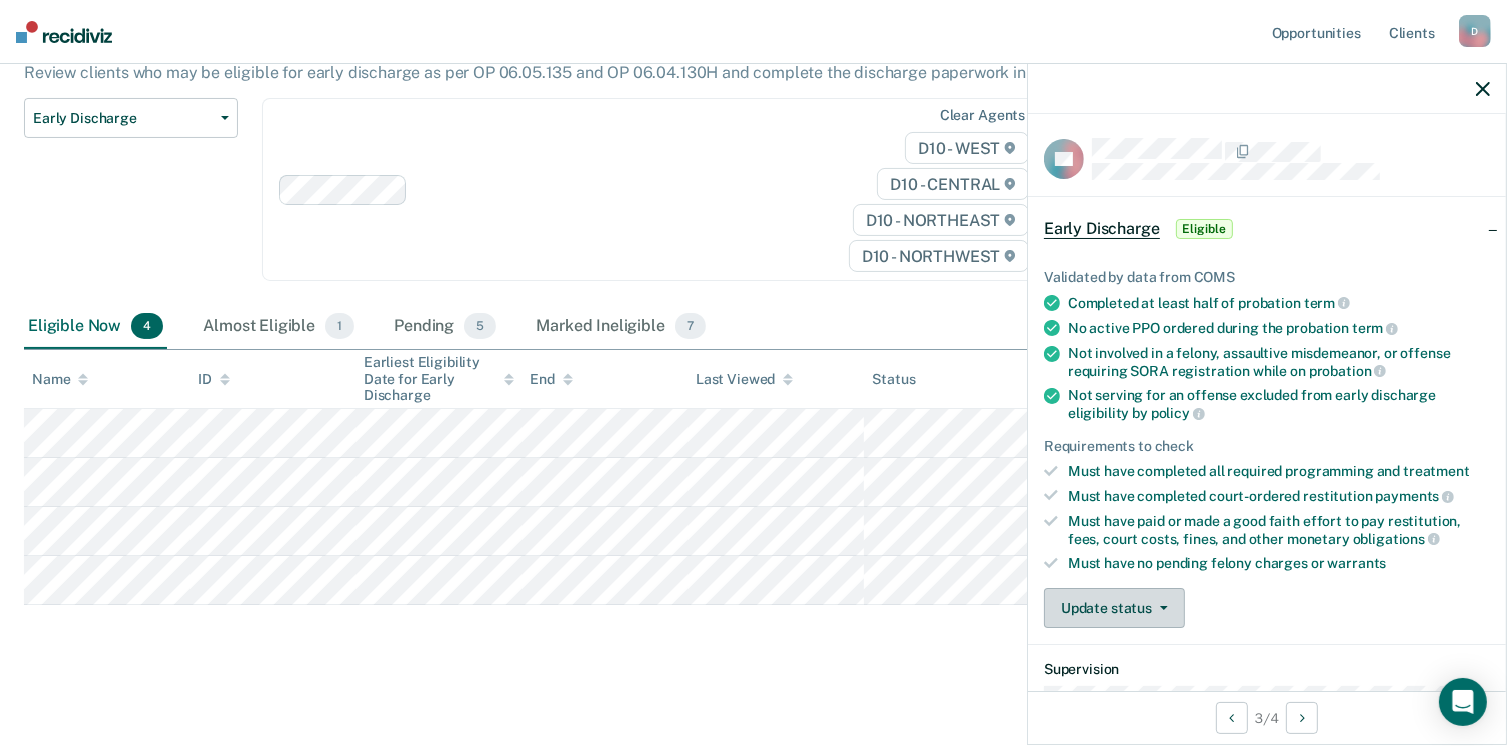 click on "Update status" at bounding box center (1114, 608) 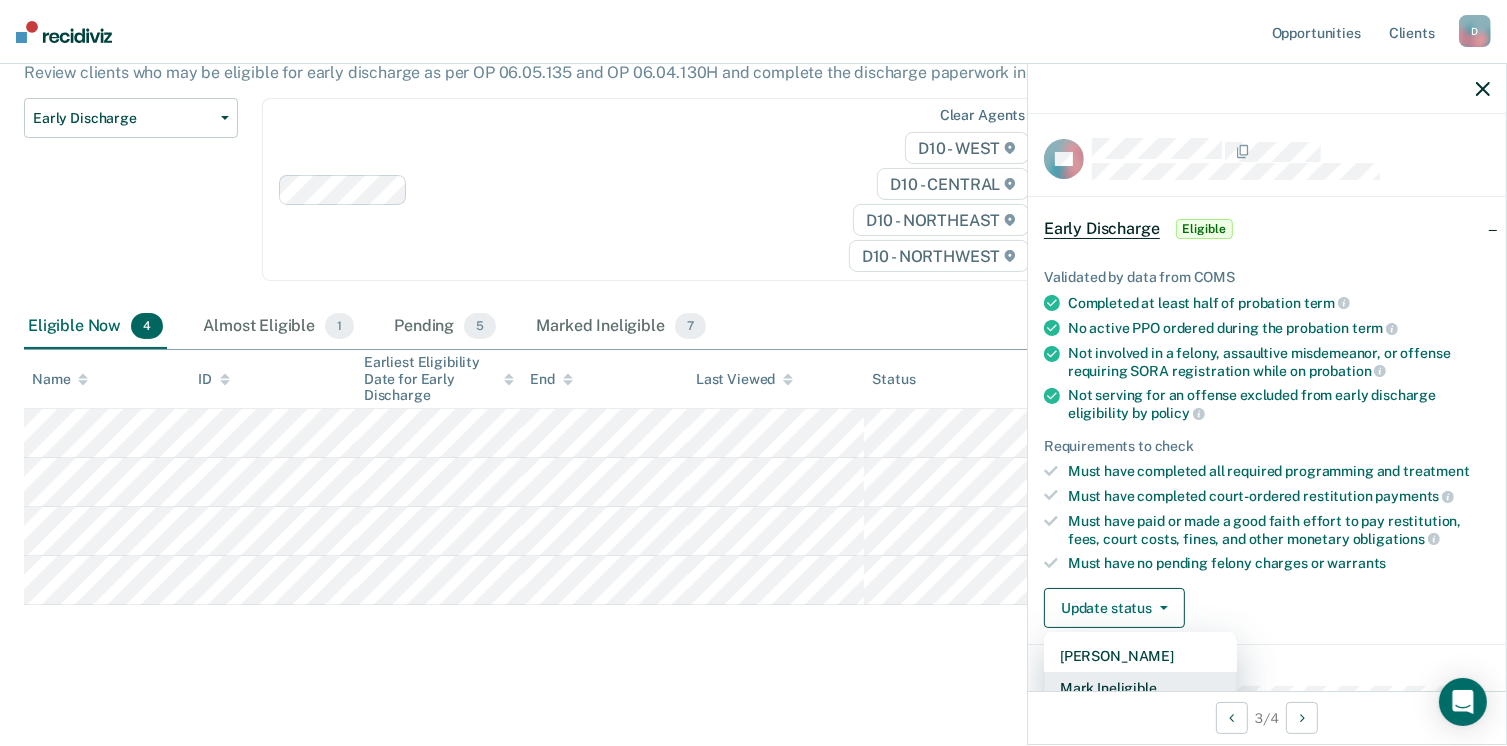 scroll, scrollTop: 5, scrollLeft: 0, axis: vertical 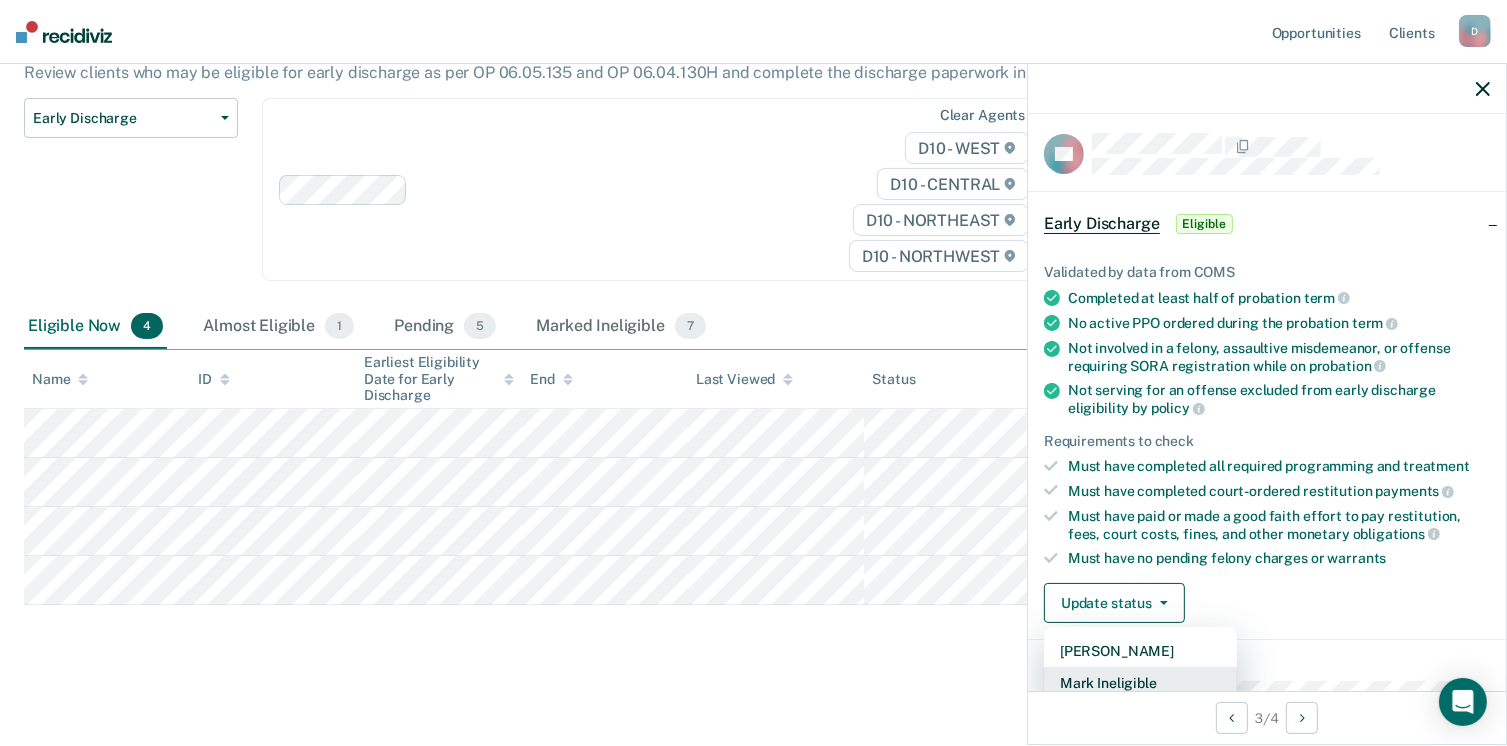 click on "Mark Ineligible" at bounding box center (1140, 683) 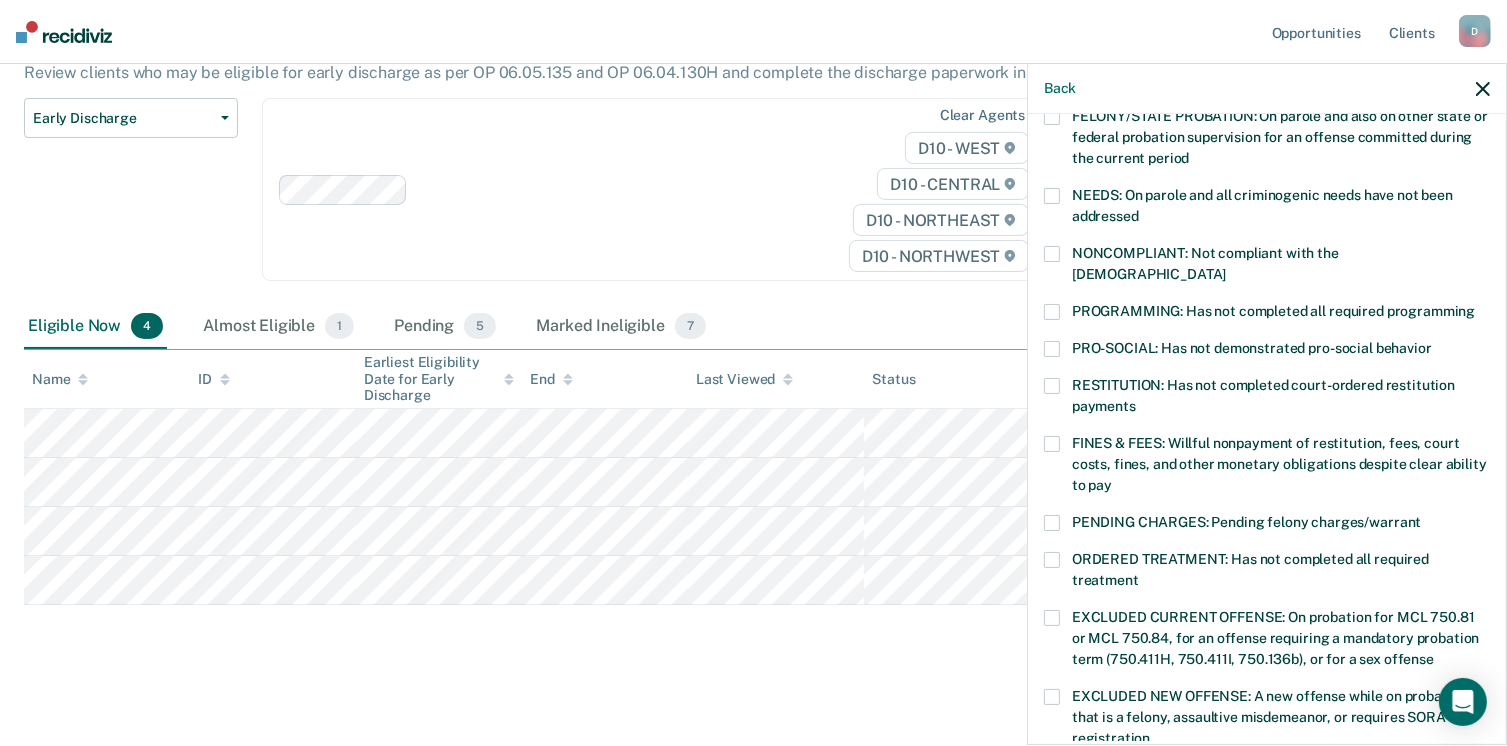 scroll, scrollTop: 285, scrollLeft: 0, axis: vertical 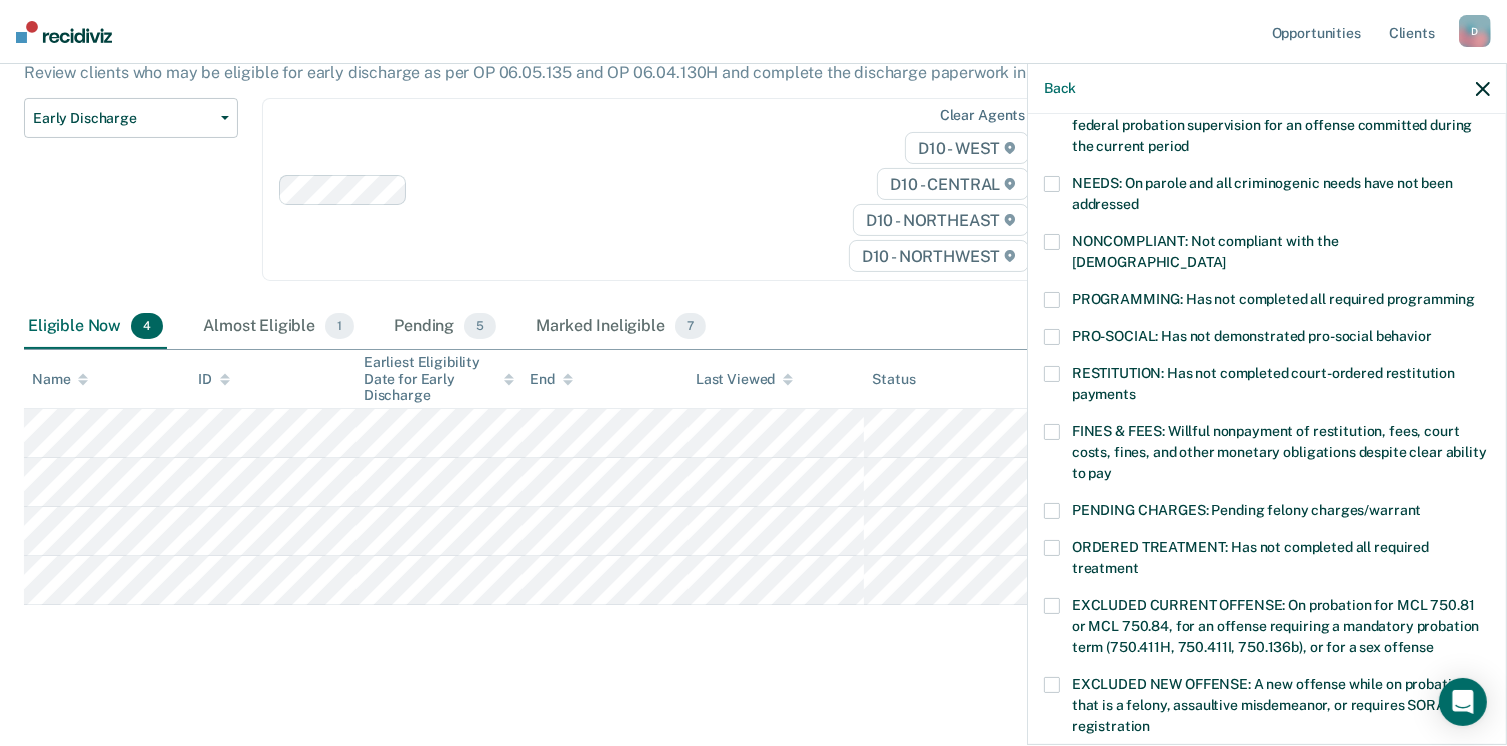click at bounding box center (1052, 300) 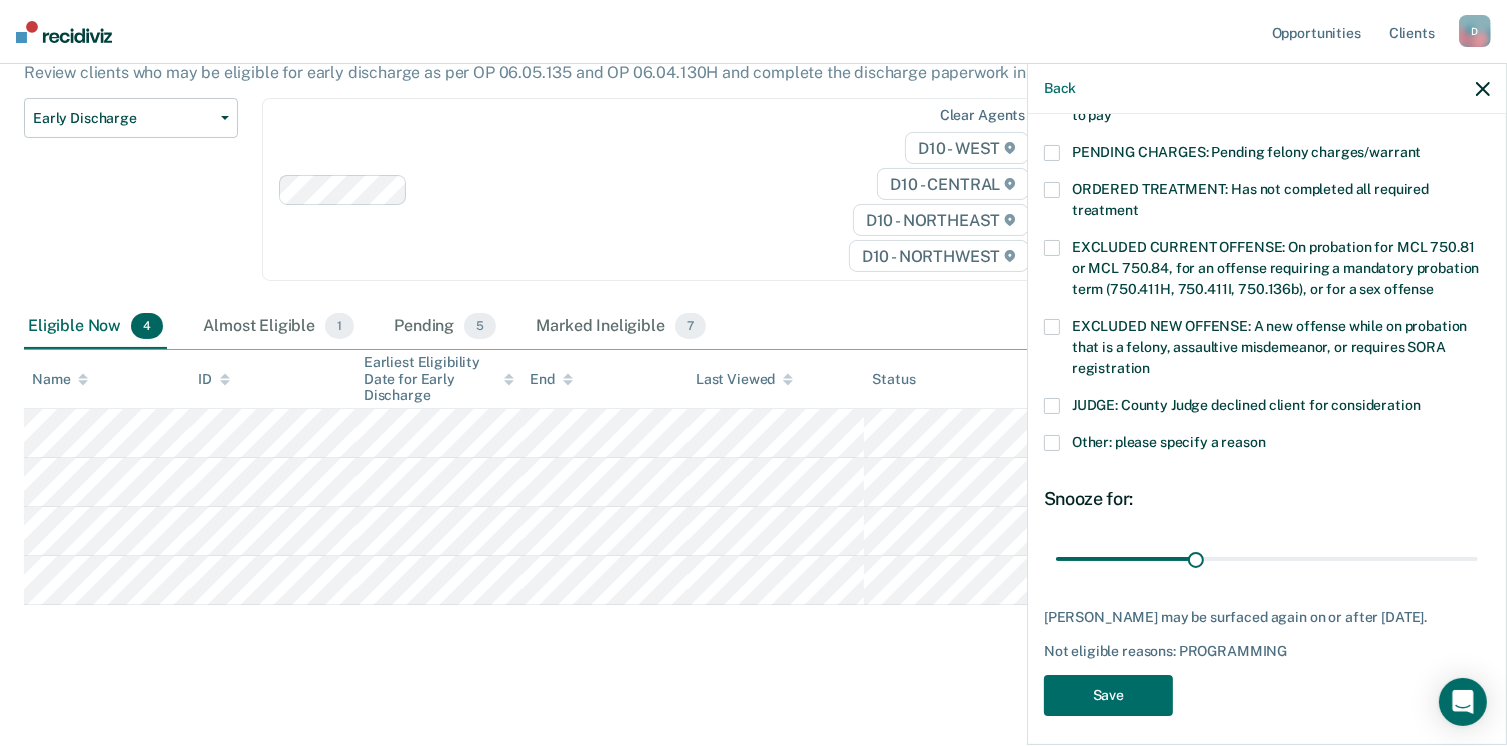 scroll, scrollTop: 647, scrollLeft: 0, axis: vertical 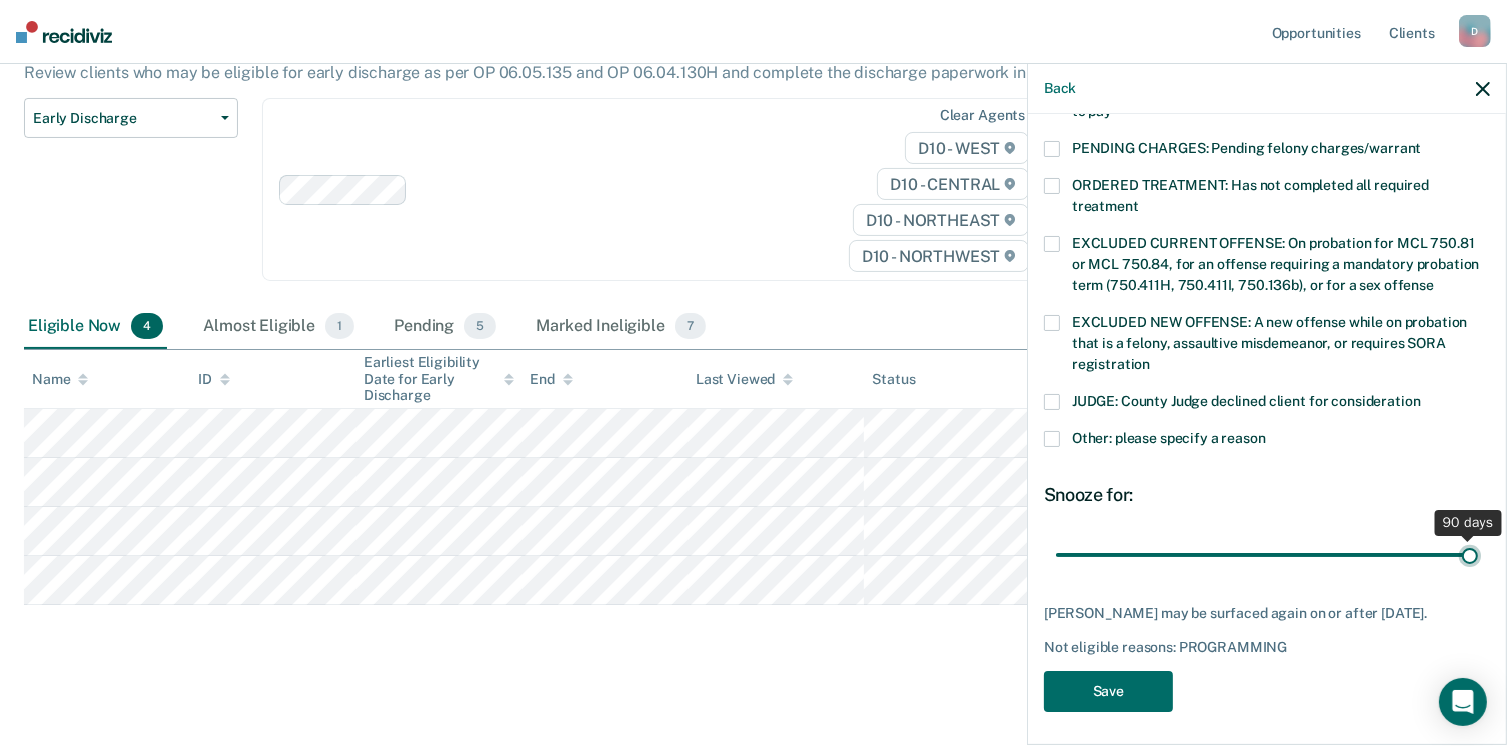 drag, startPoint x: 1194, startPoint y: 532, endPoint x: 1528, endPoint y: 507, distance: 334.93433 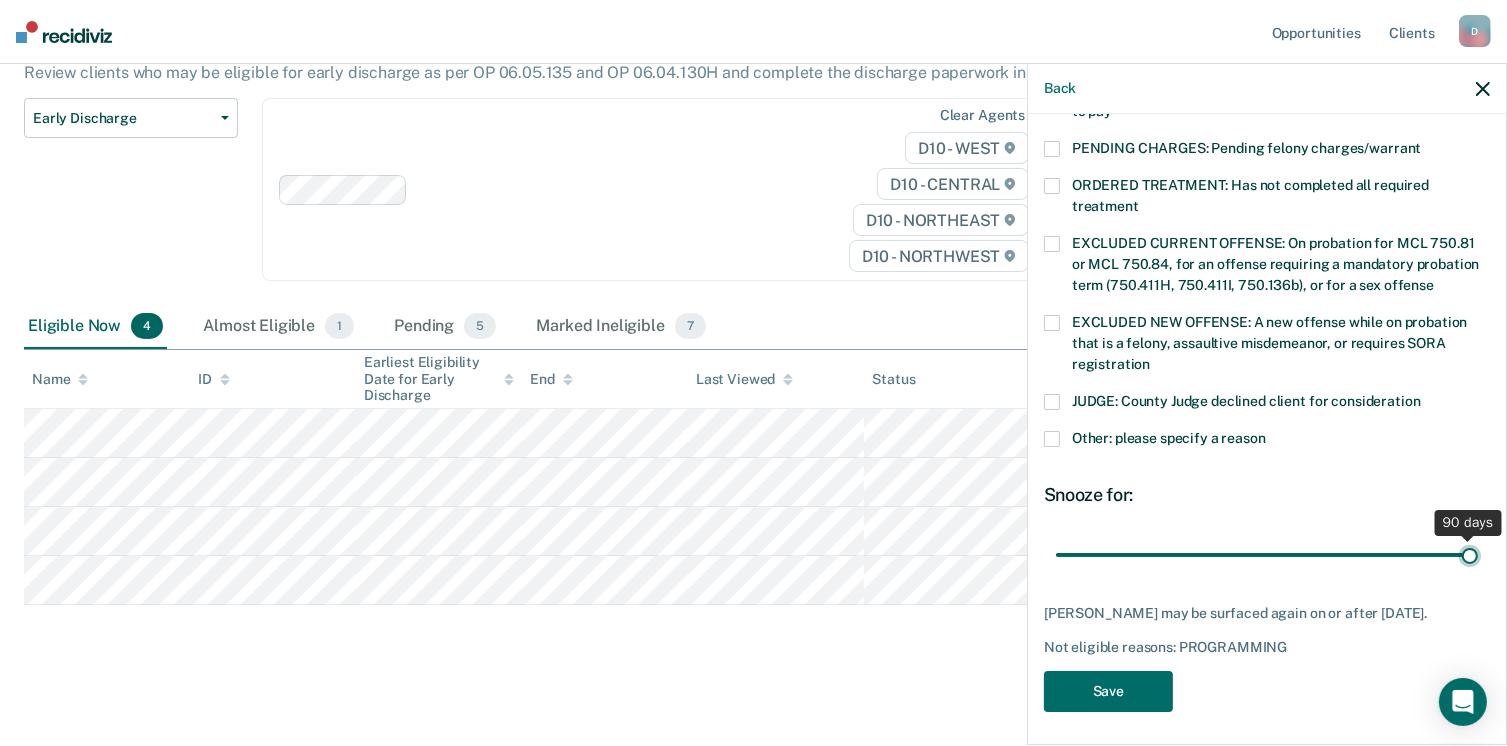 type on "90" 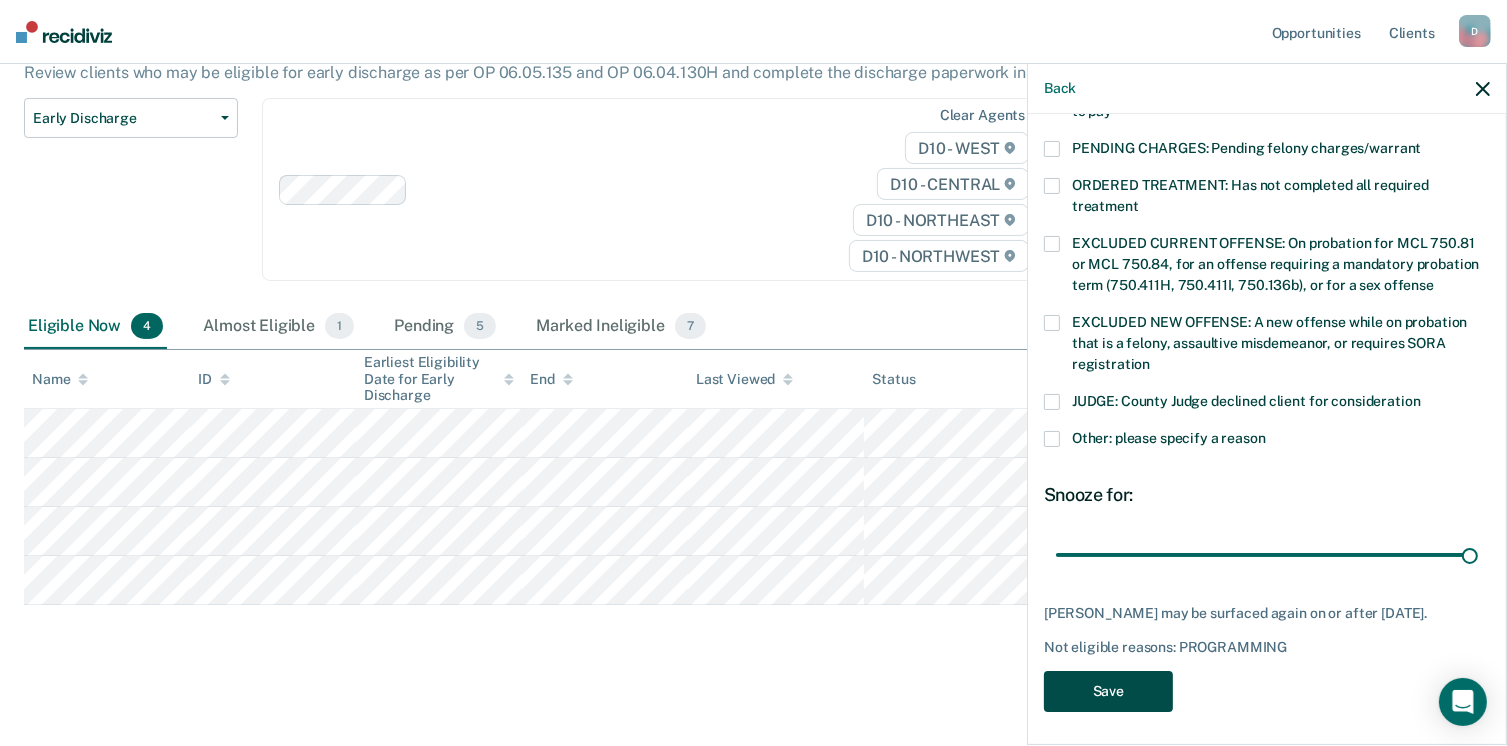 click on "Save" at bounding box center (1108, 691) 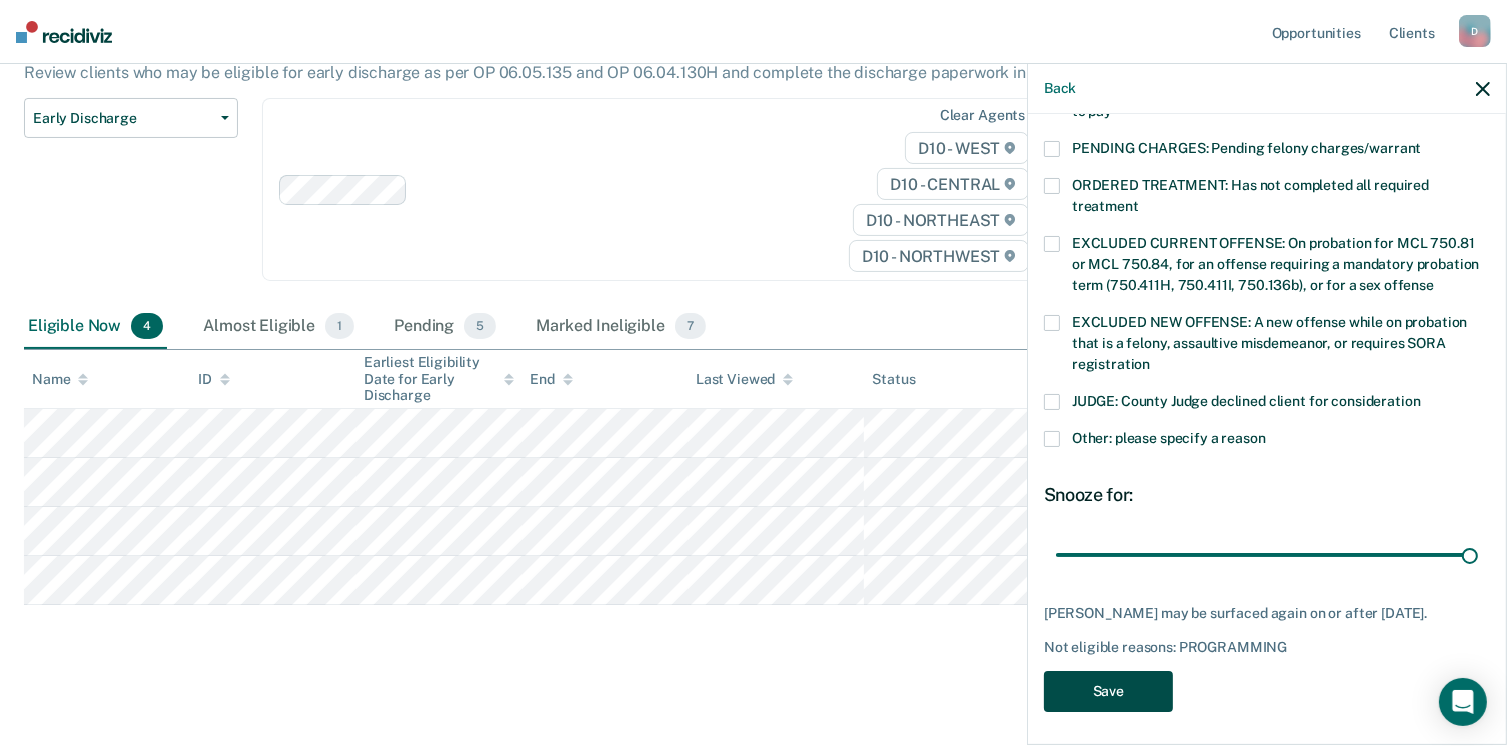 scroll, scrollTop: 140, scrollLeft: 0, axis: vertical 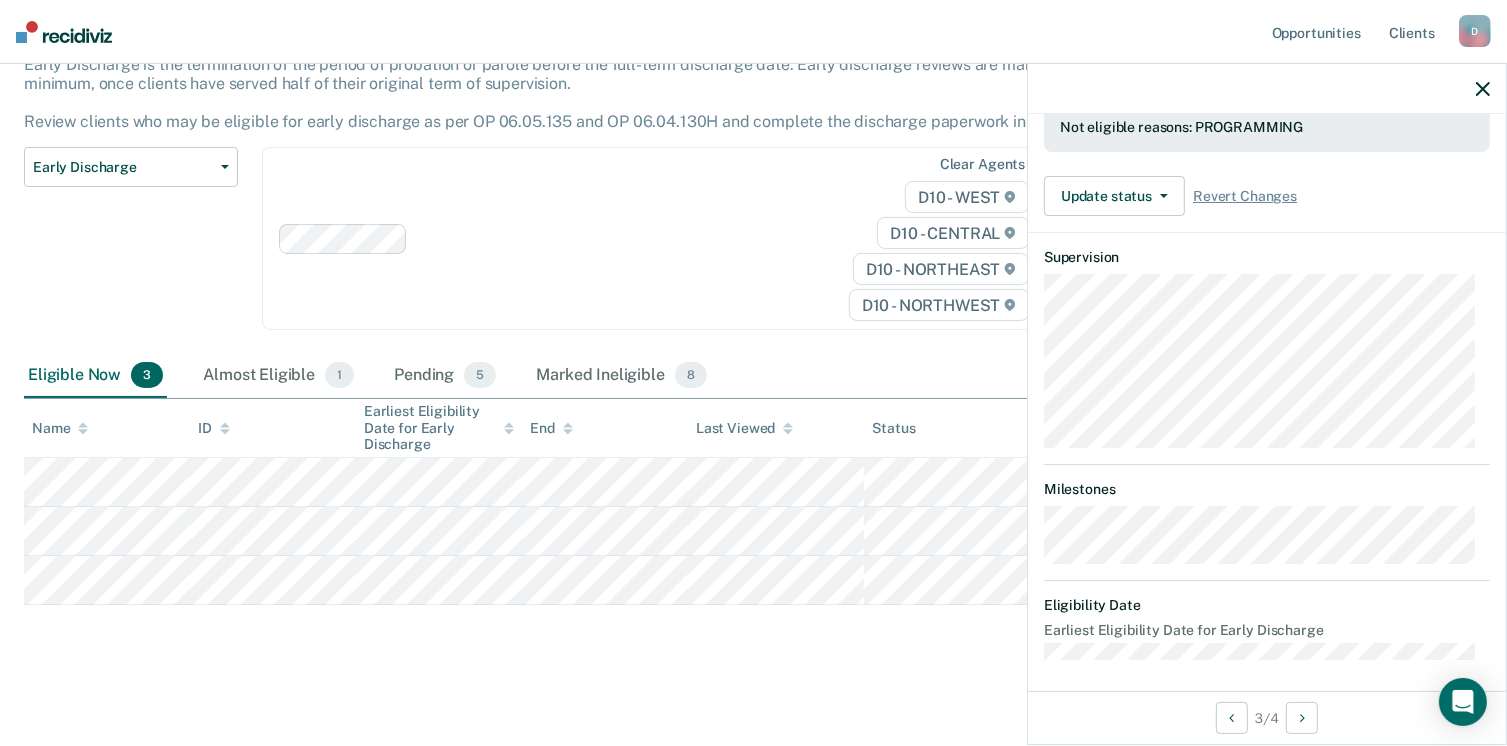click at bounding box center (1267, 89) 